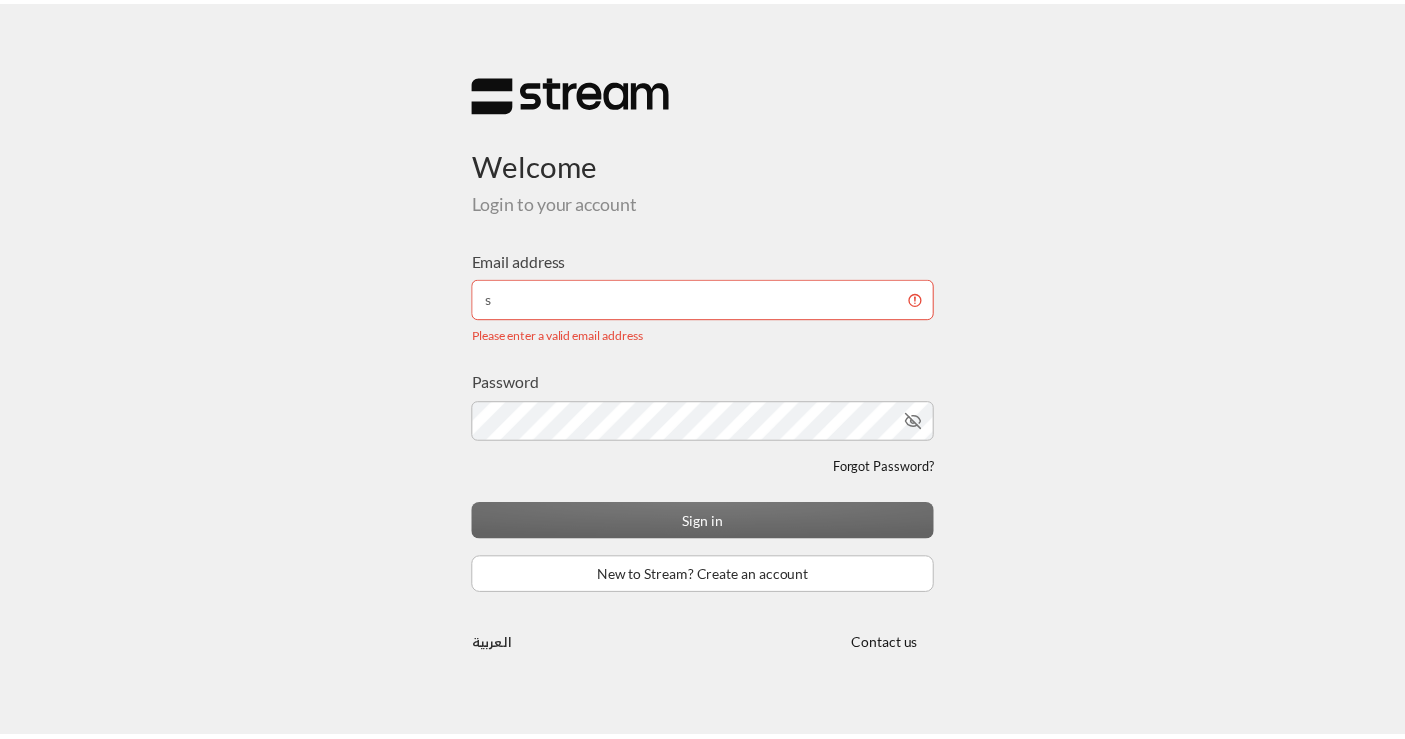 scroll, scrollTop: 0, scrollLeft: 0, axis: both 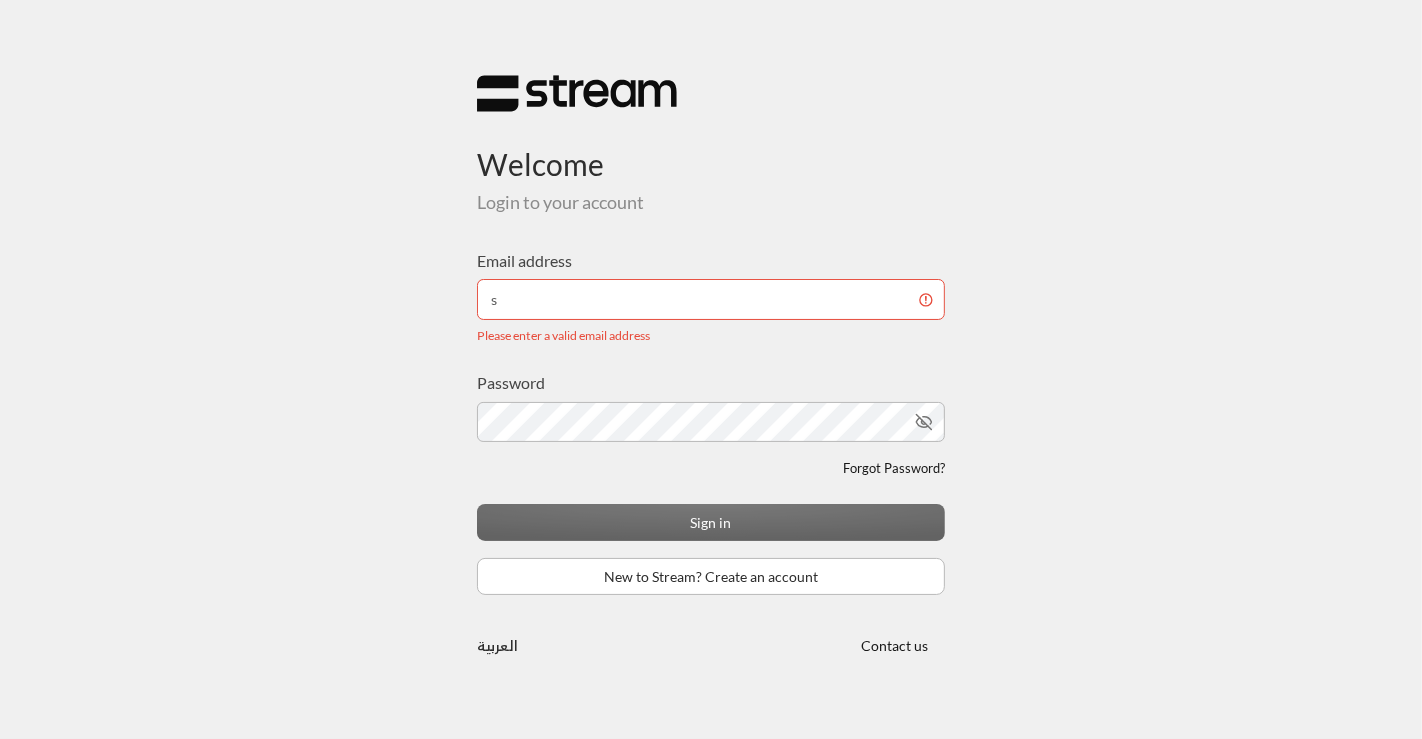 type on "[EMAIL]" 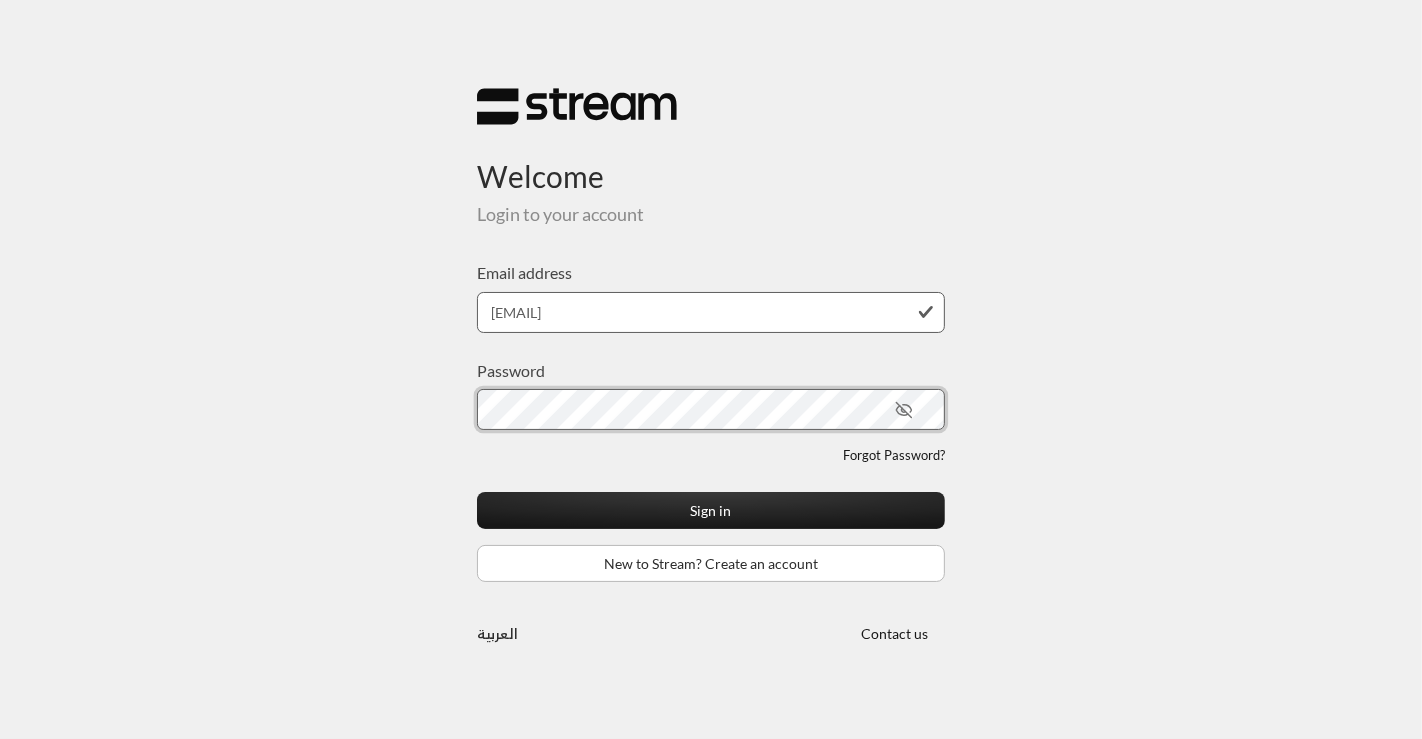 click on "Sign in" at bounding box center [711, 510] 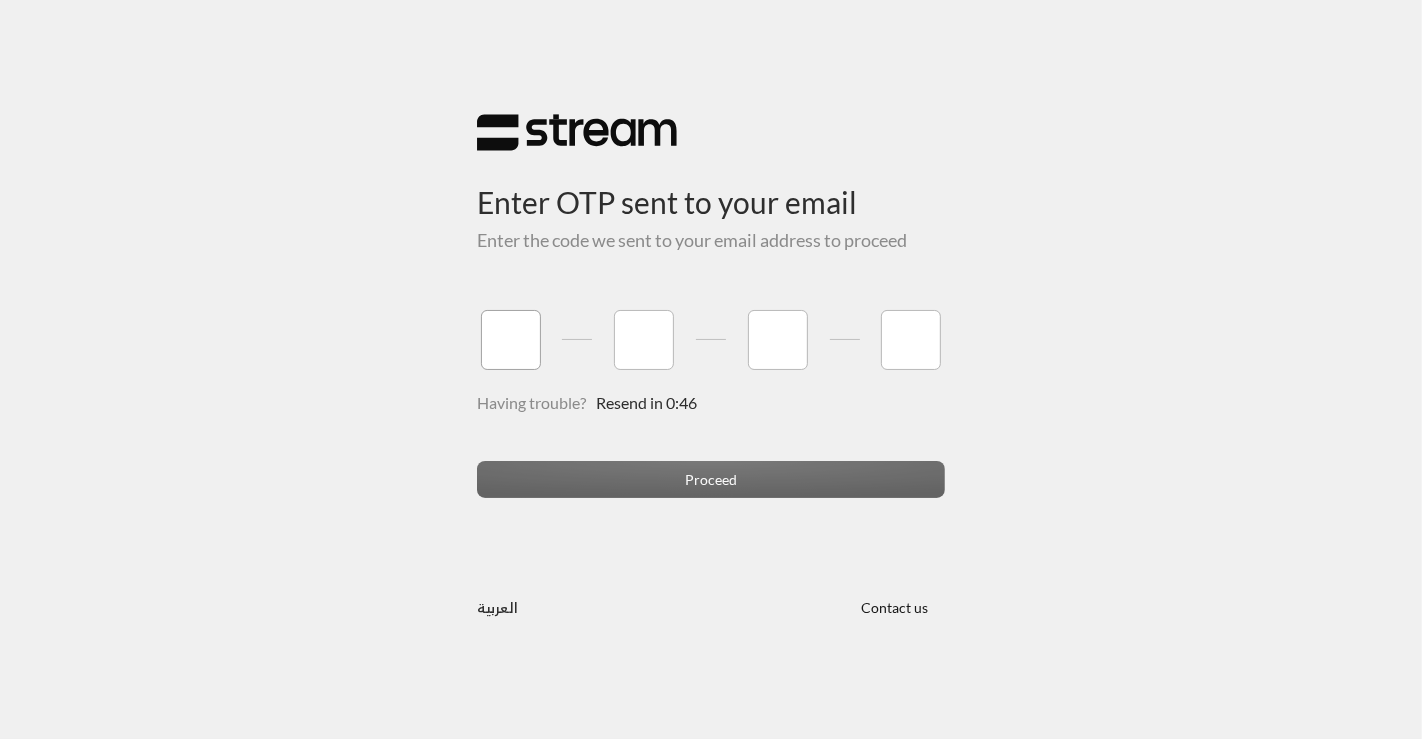 type on "9" 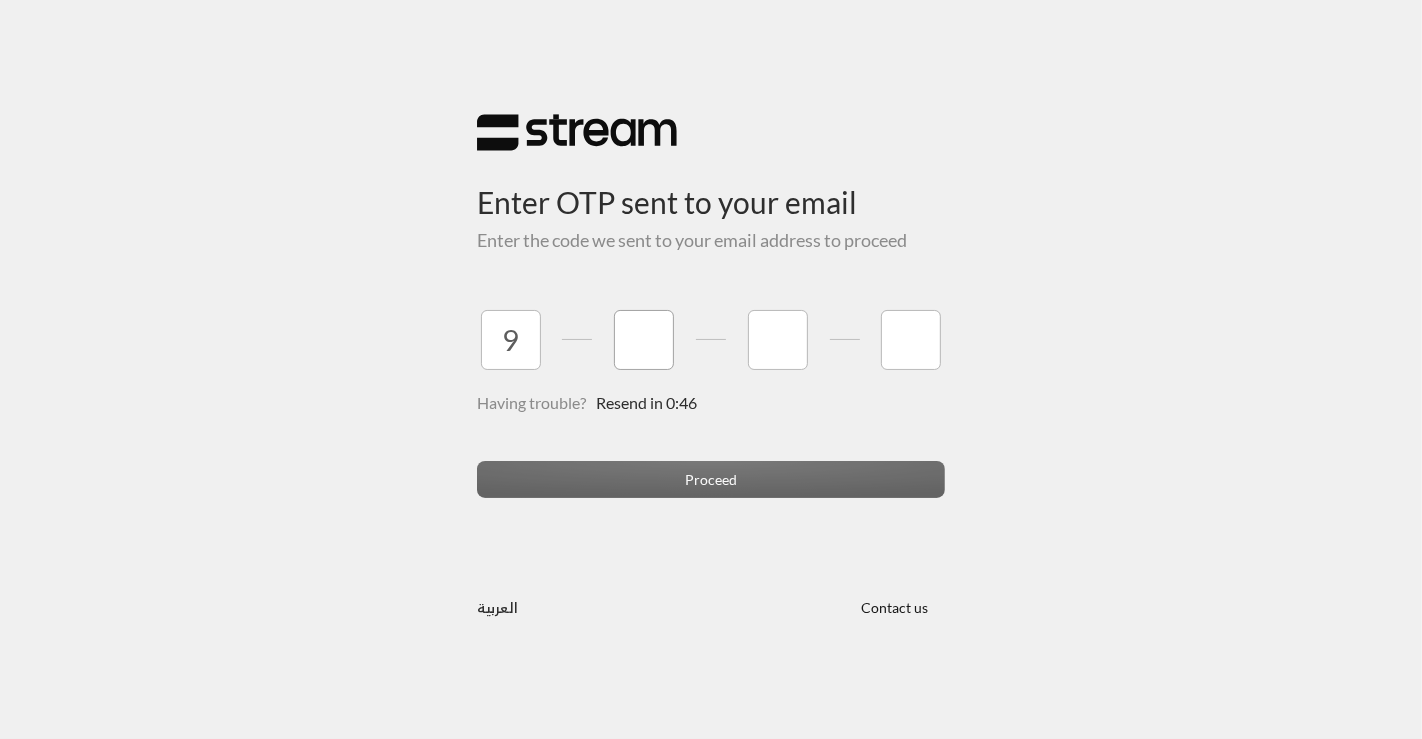 type on "1" 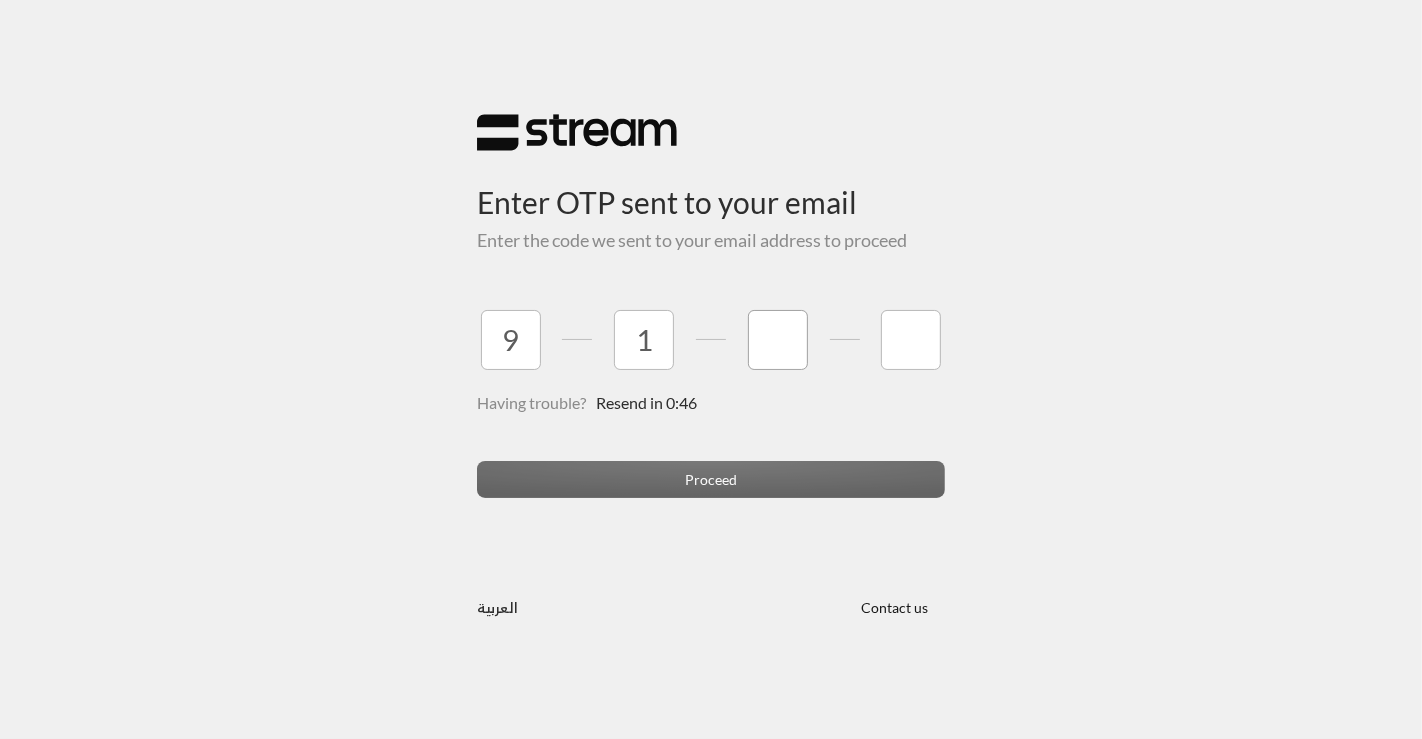 type on "4" 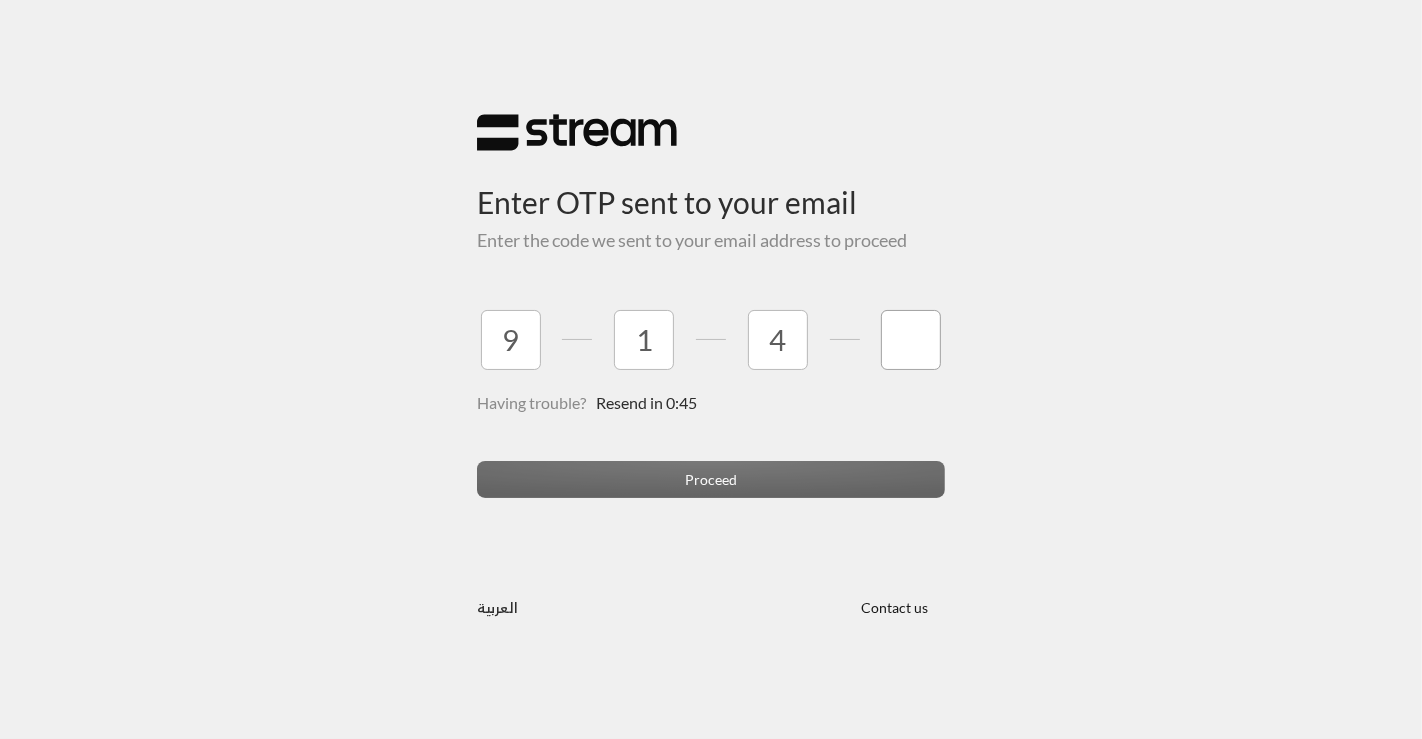 type on "6" 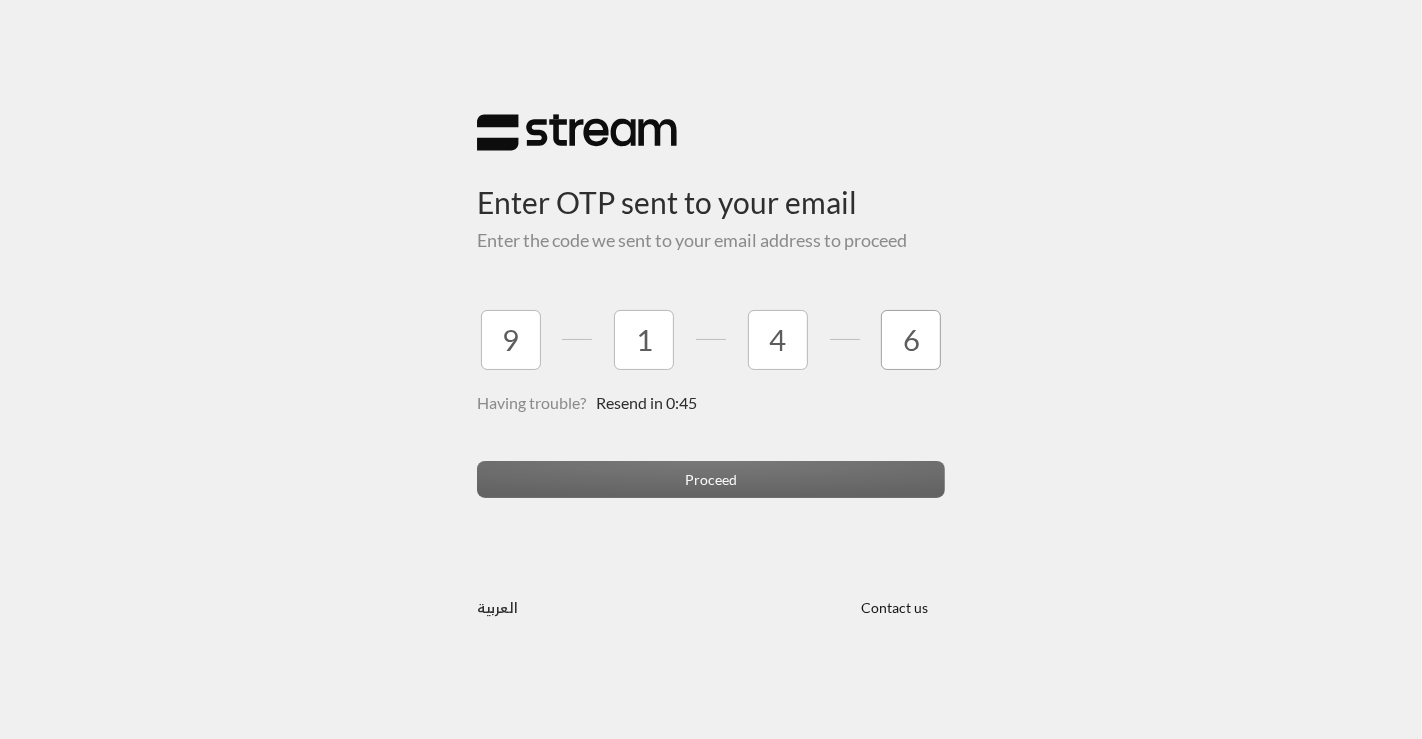 type 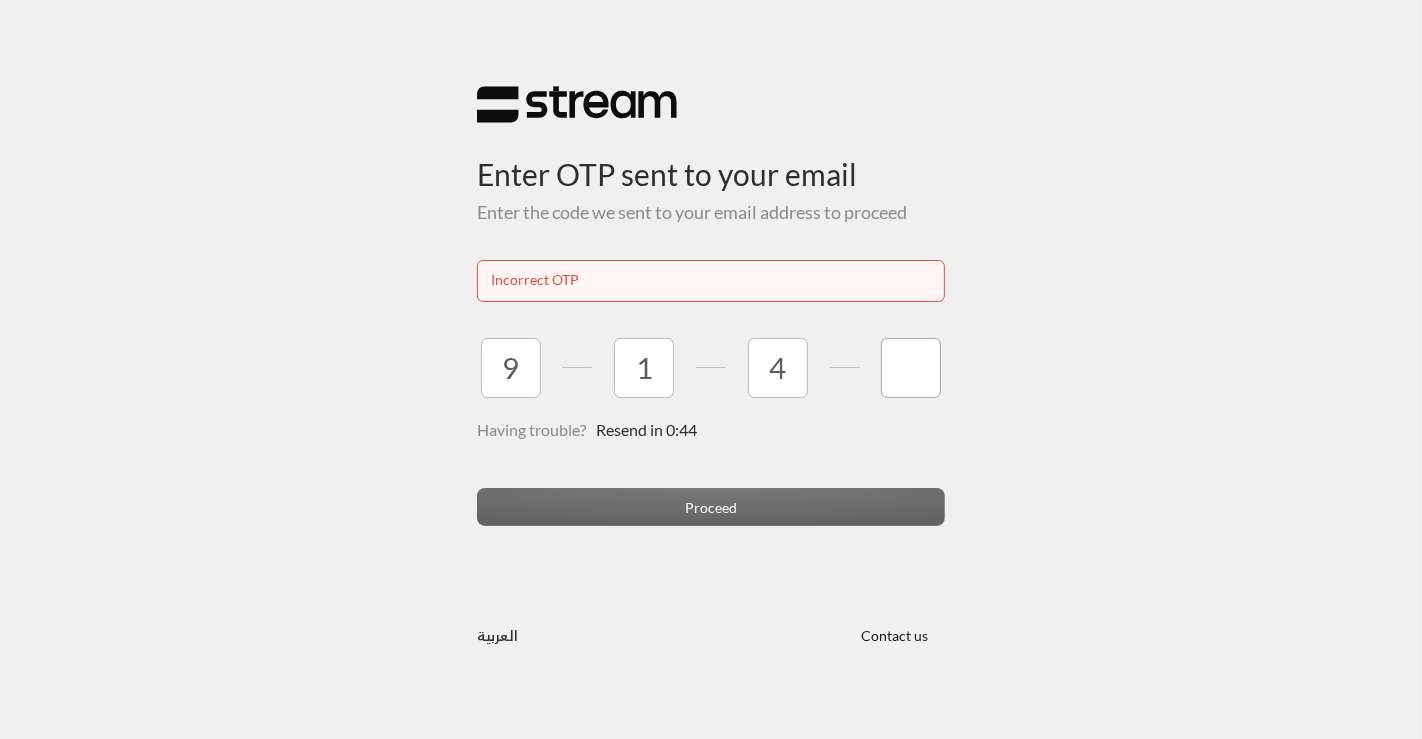 type 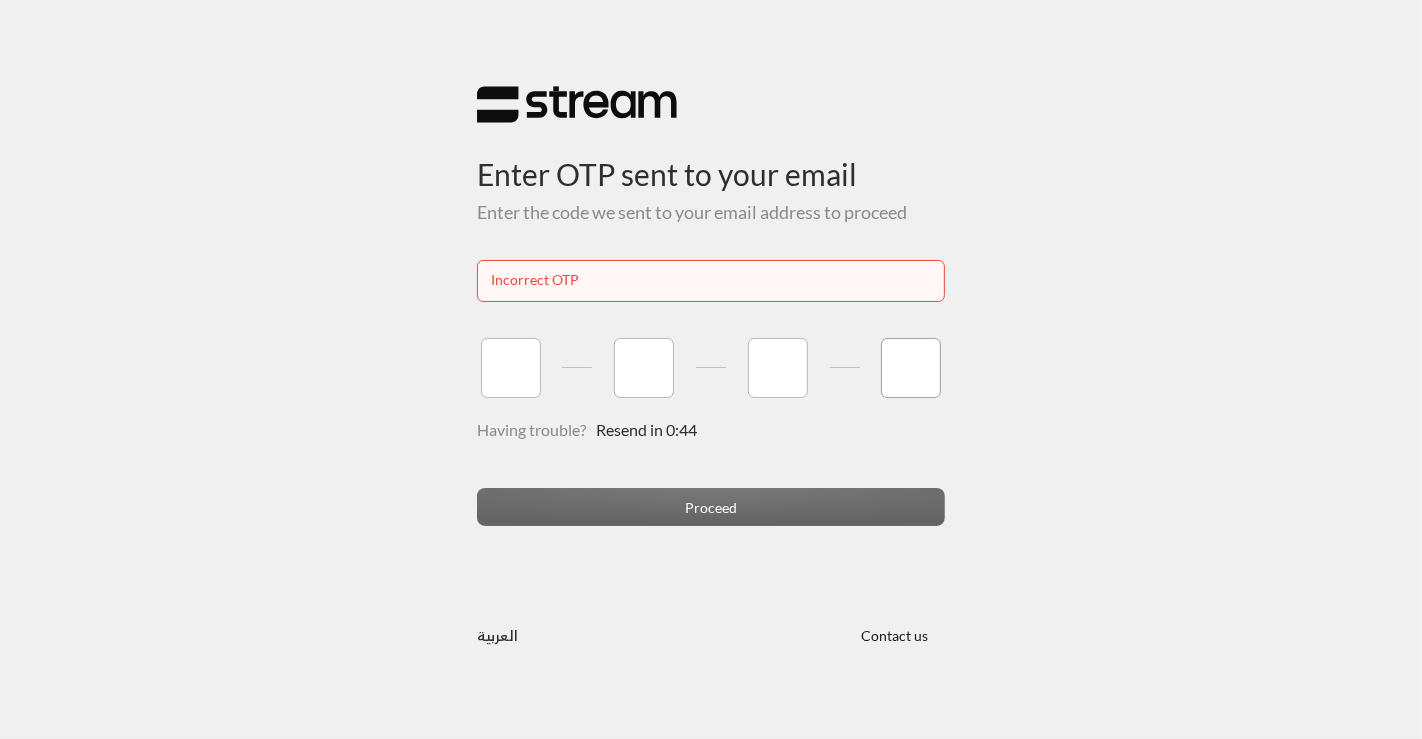 type on "5" 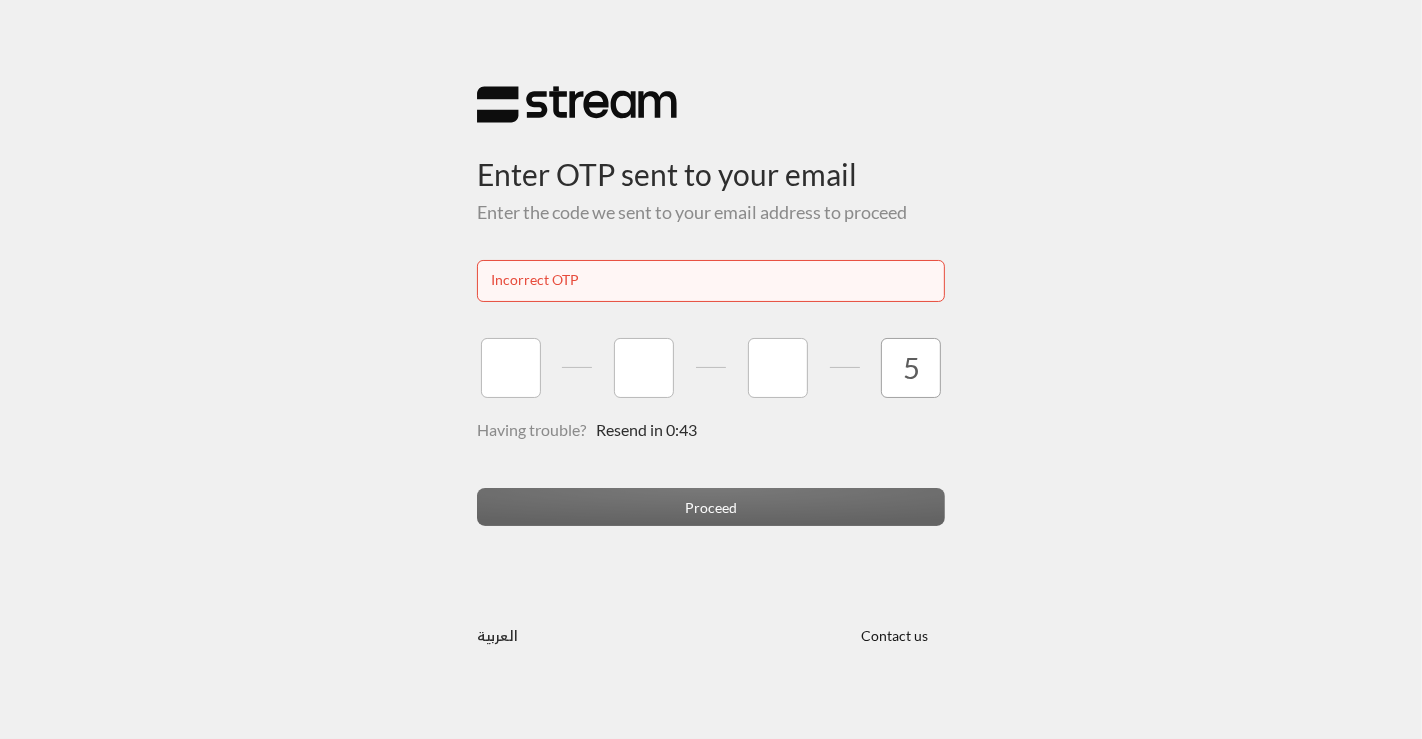type 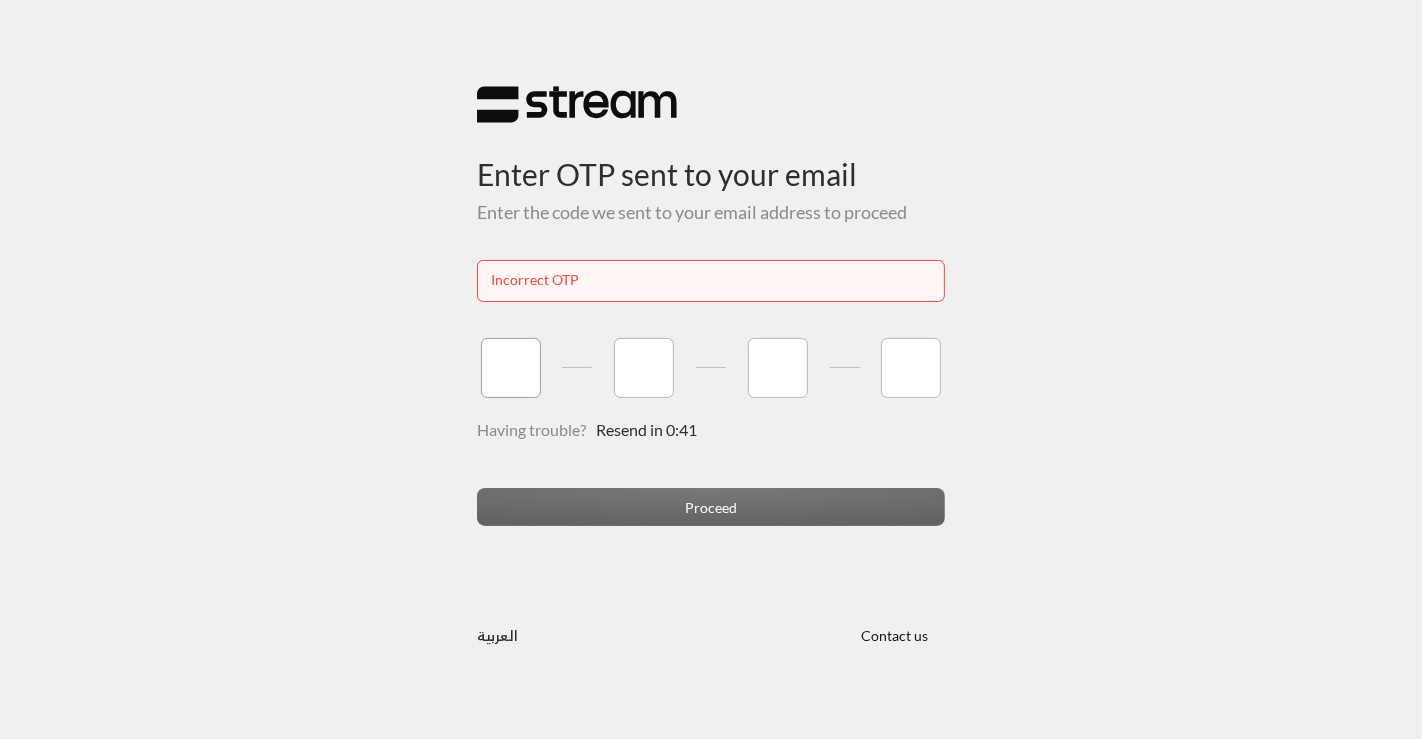 type on "9" 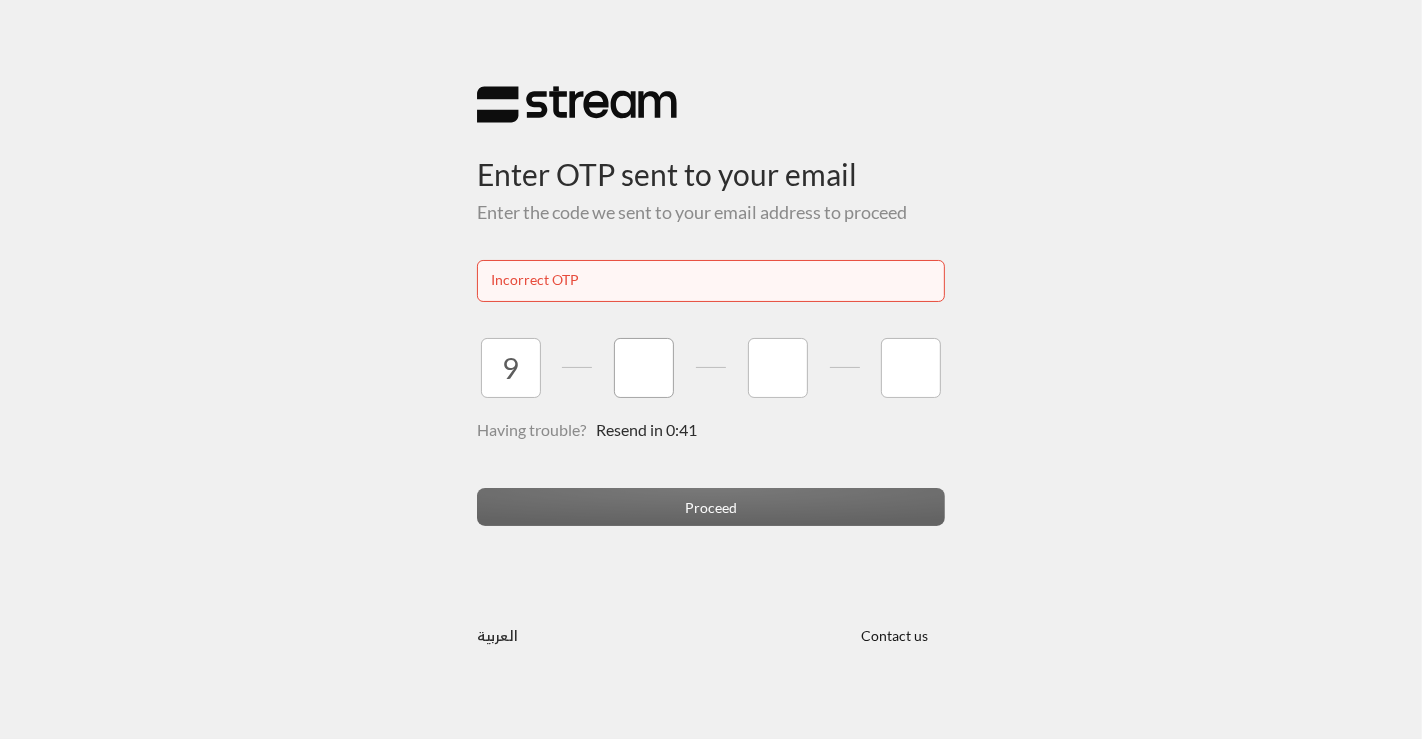 type on "1" 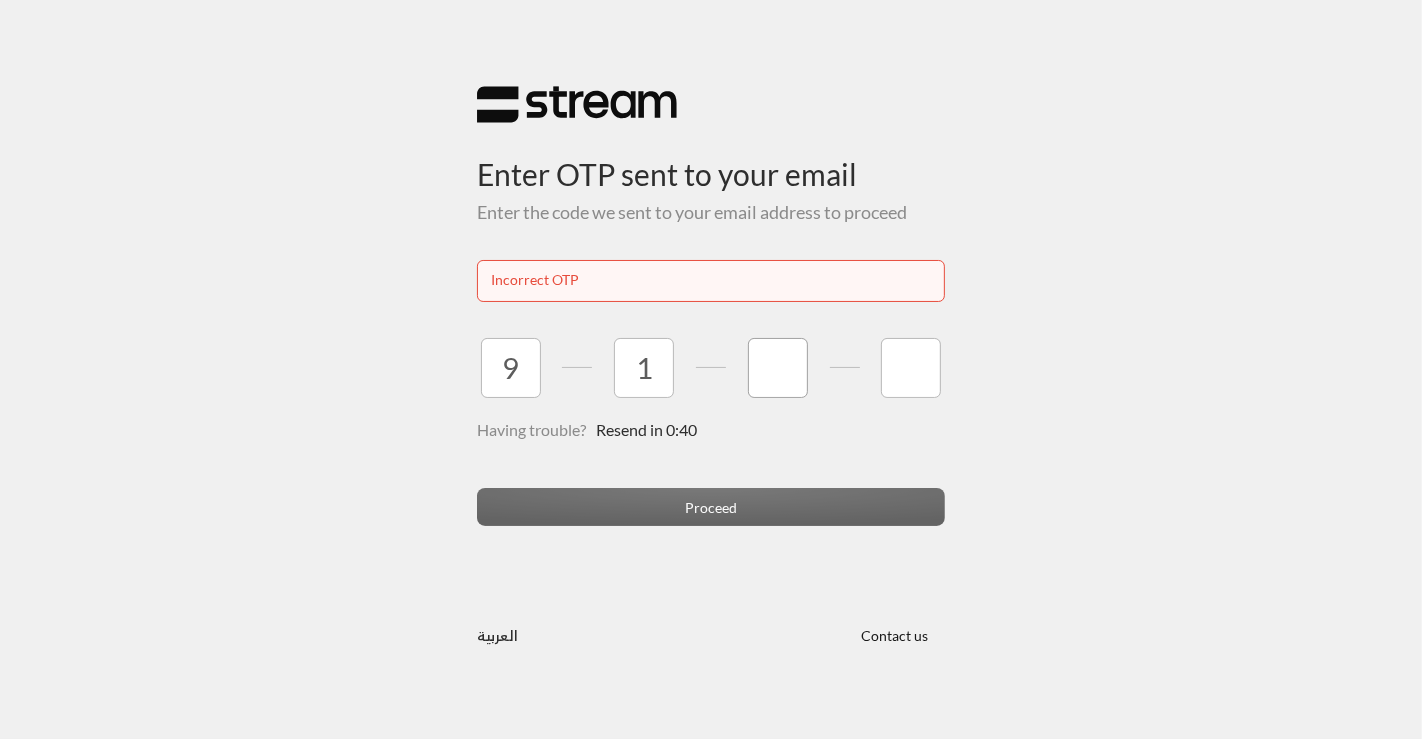 type on "4" 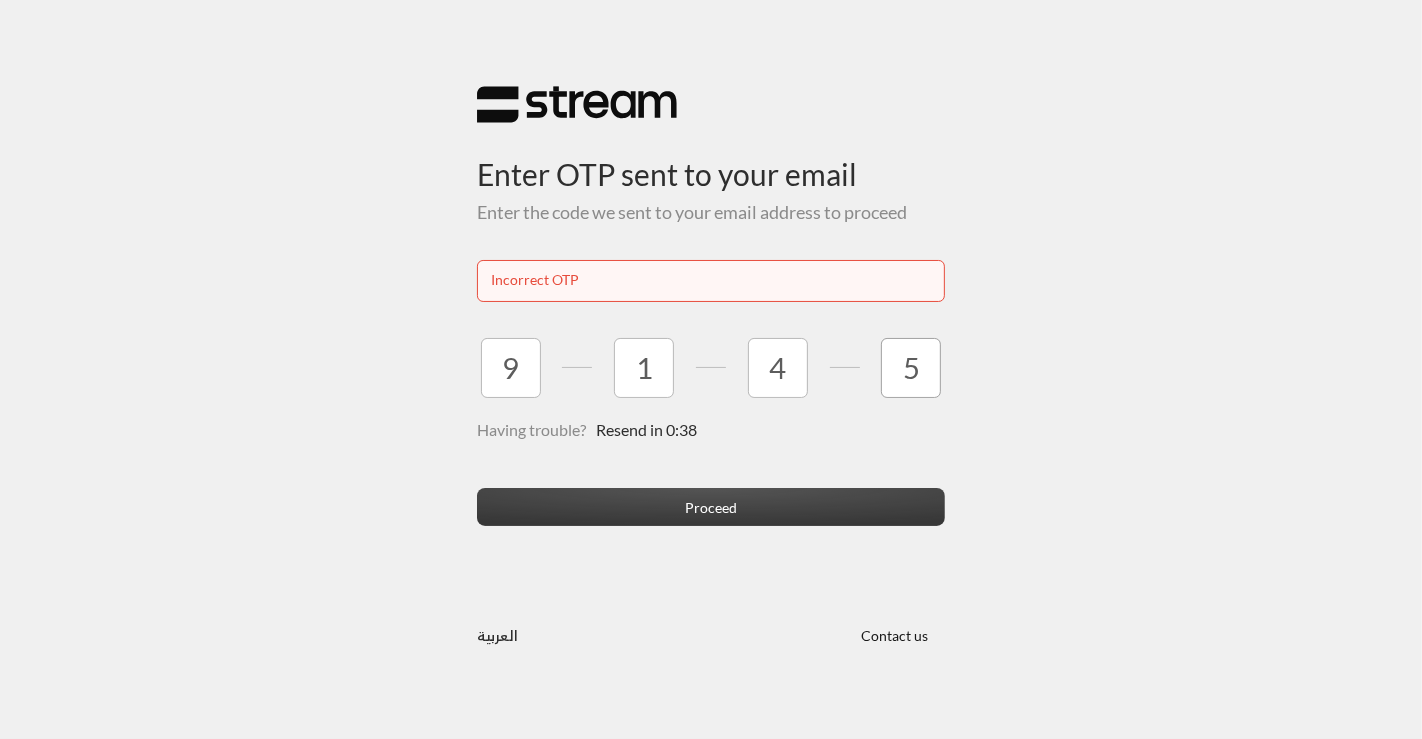 type on "5" 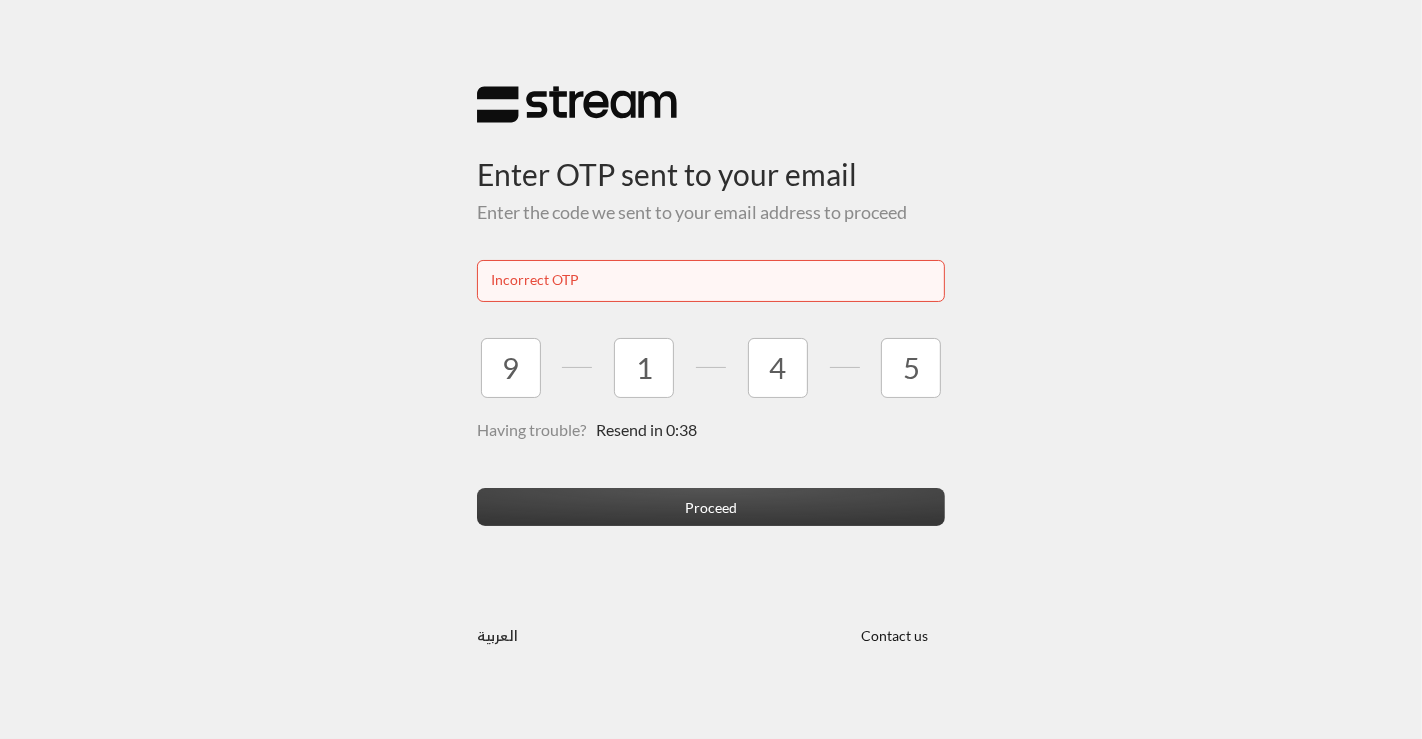 click on "Proceed" at bounding box center [711, 506] 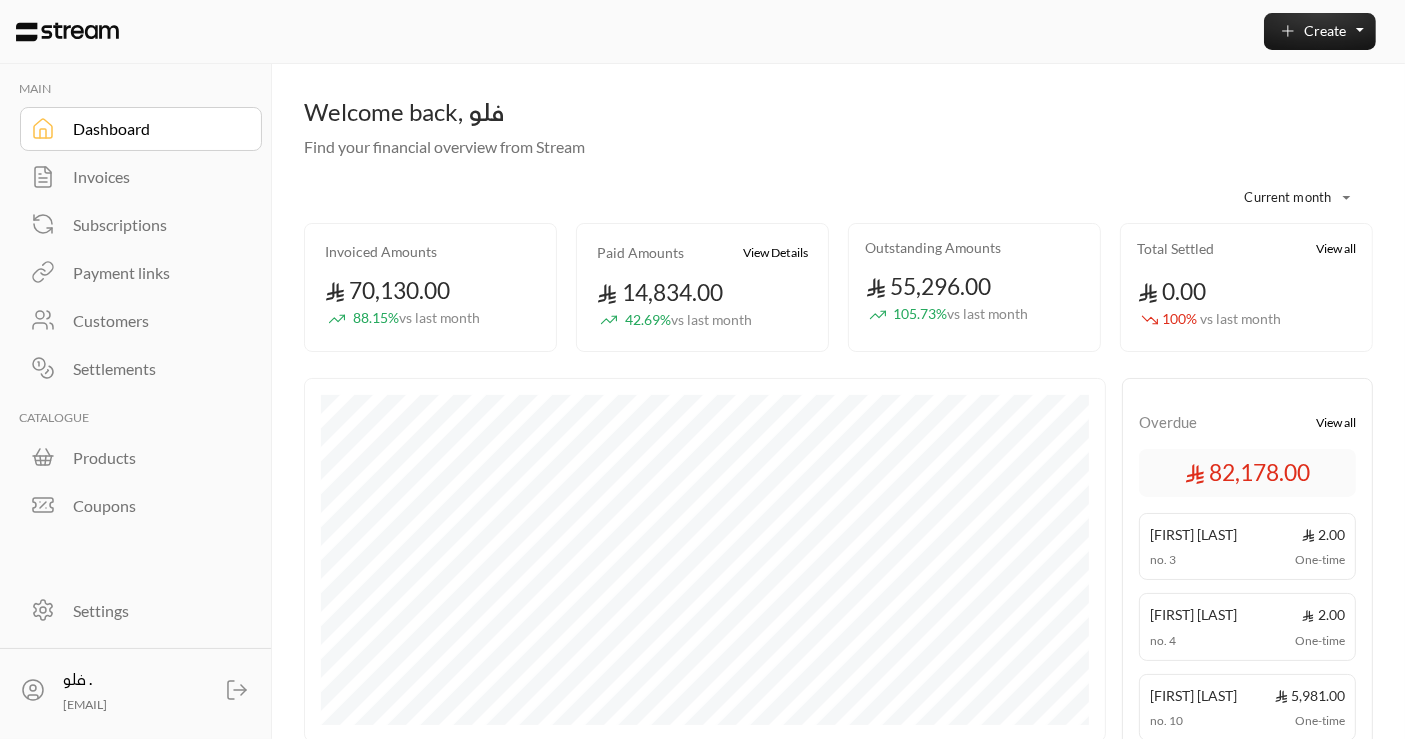 click on "Payment links" at bounding box center (154, 273) 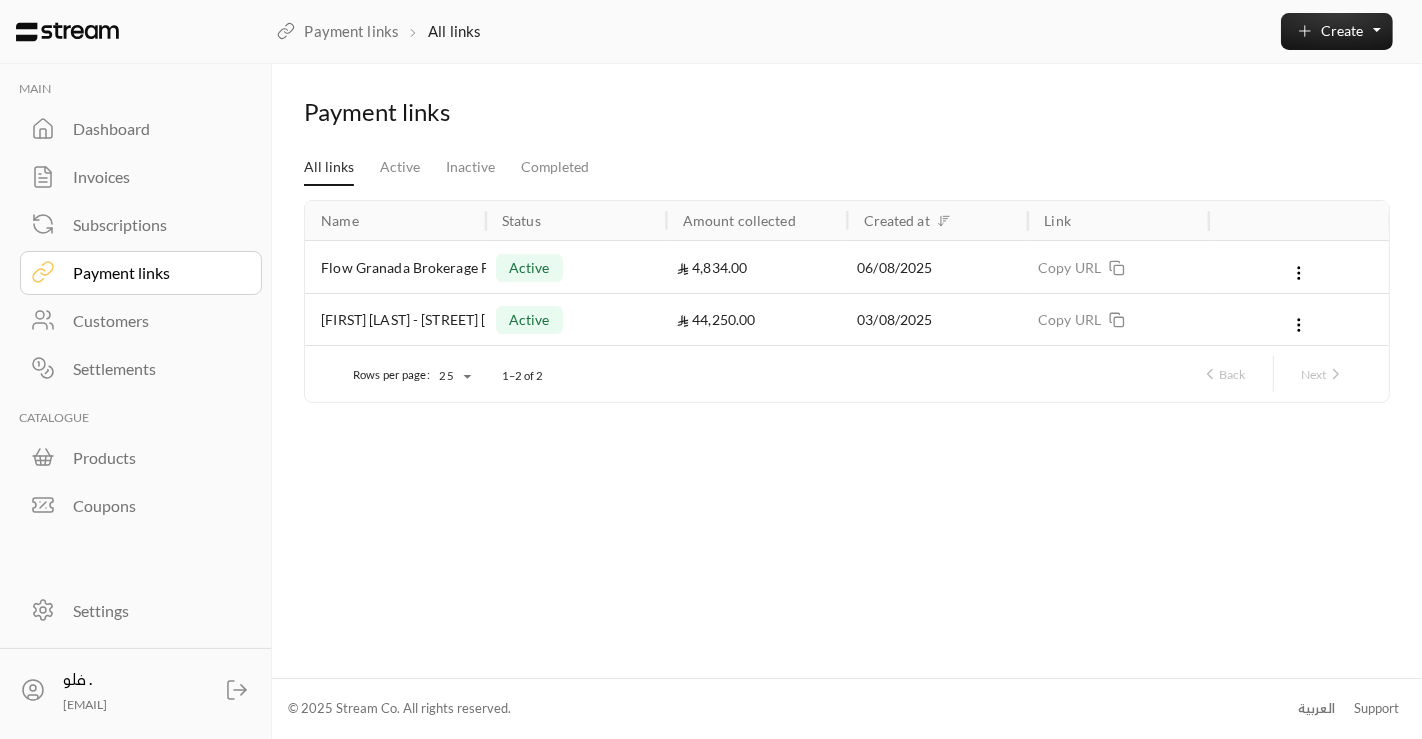 click on "Customers" at bounding box center (154, 321) 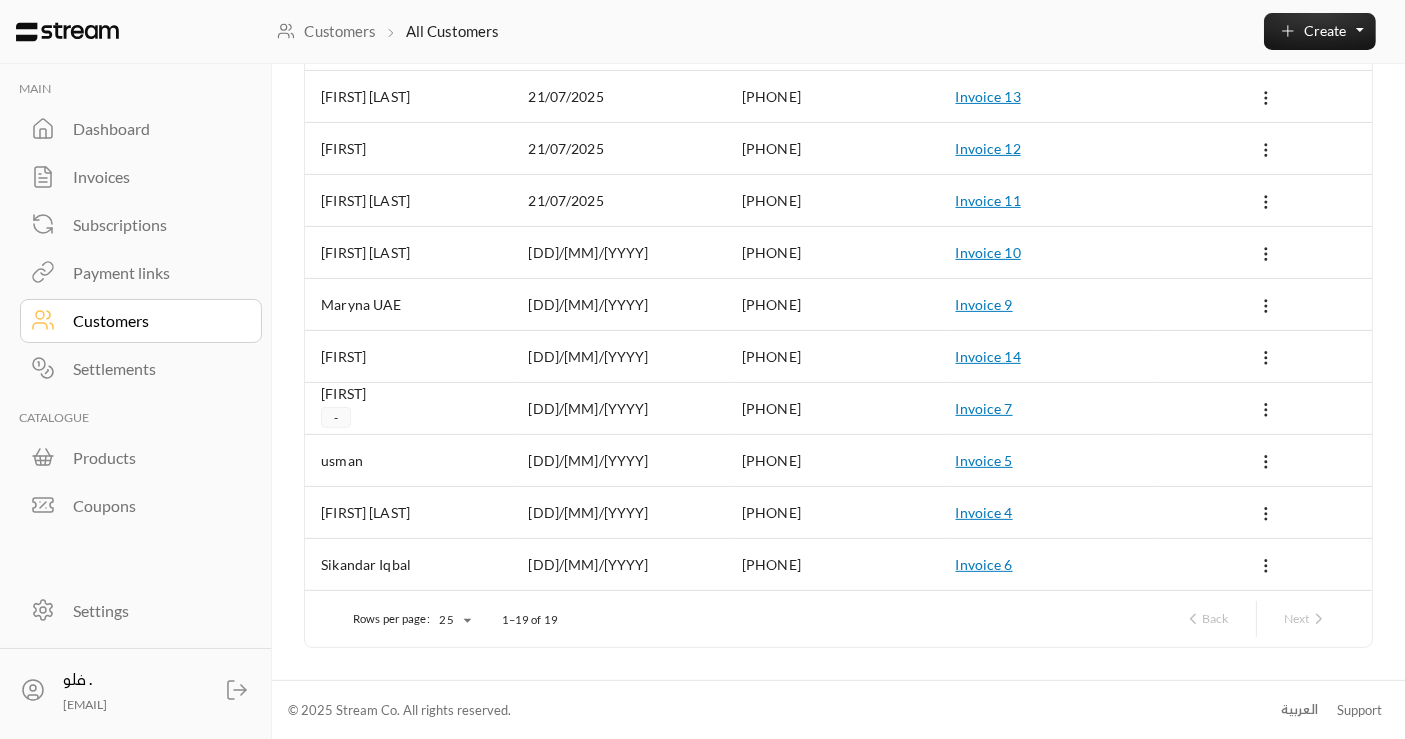 scroll, scrollTop: 0, scrollLeft: 0, axis: both 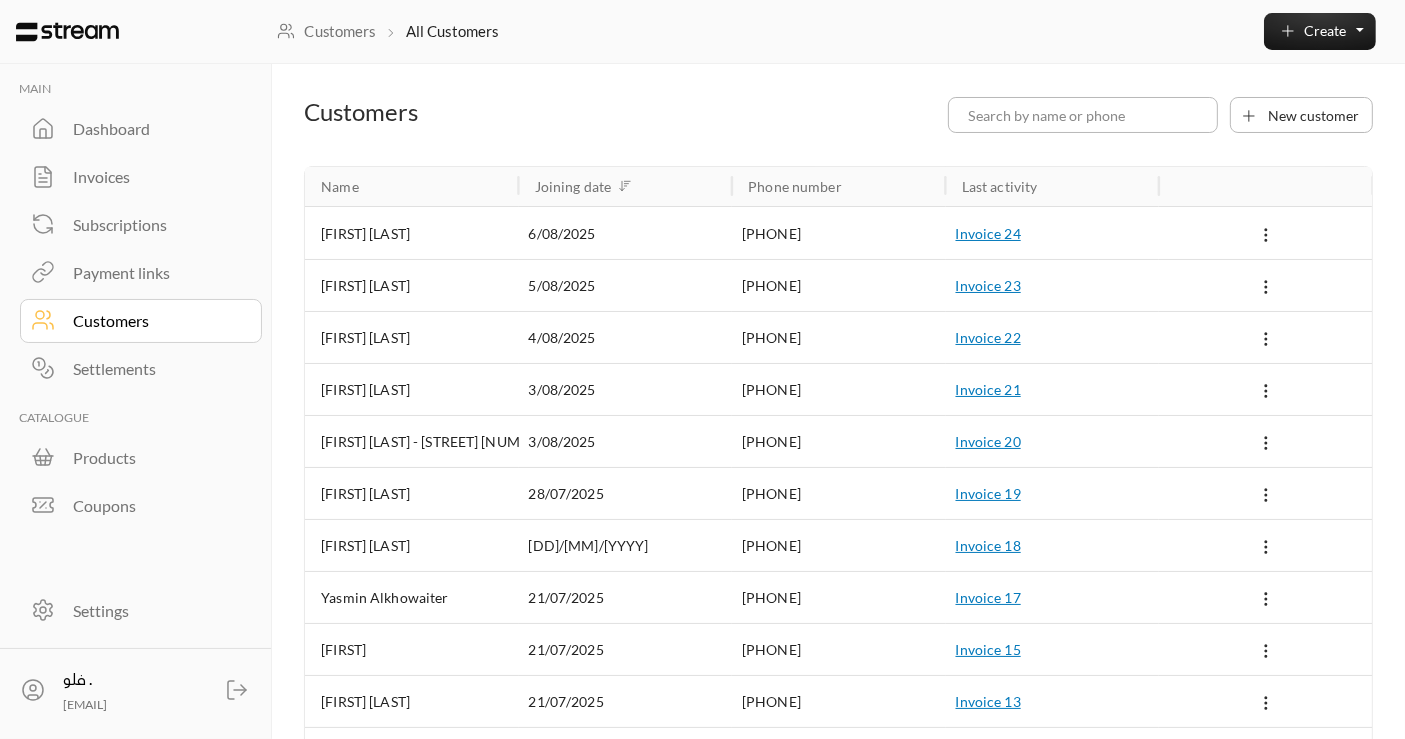 click on "Invoices" at bounding box center (154, 177) 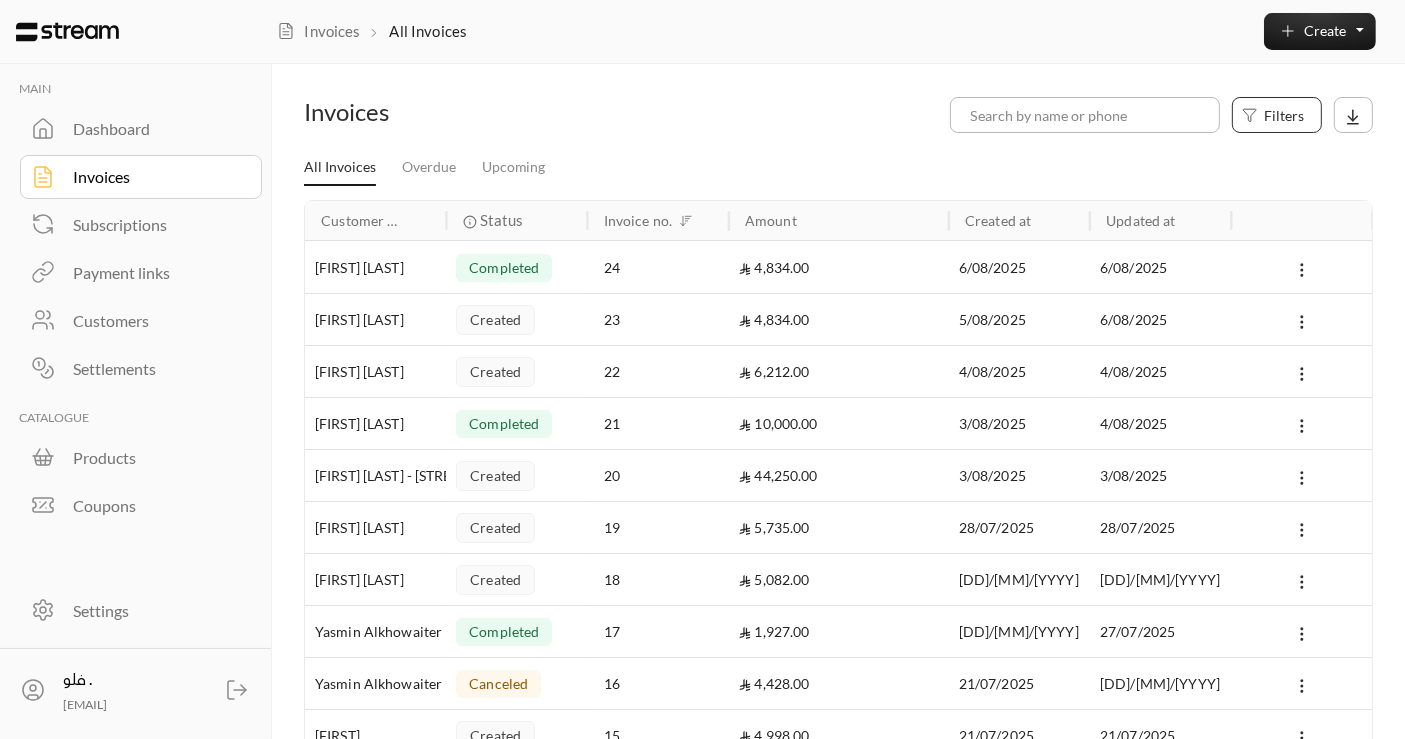 click on "Filters" at bounding box center (1284, 115) 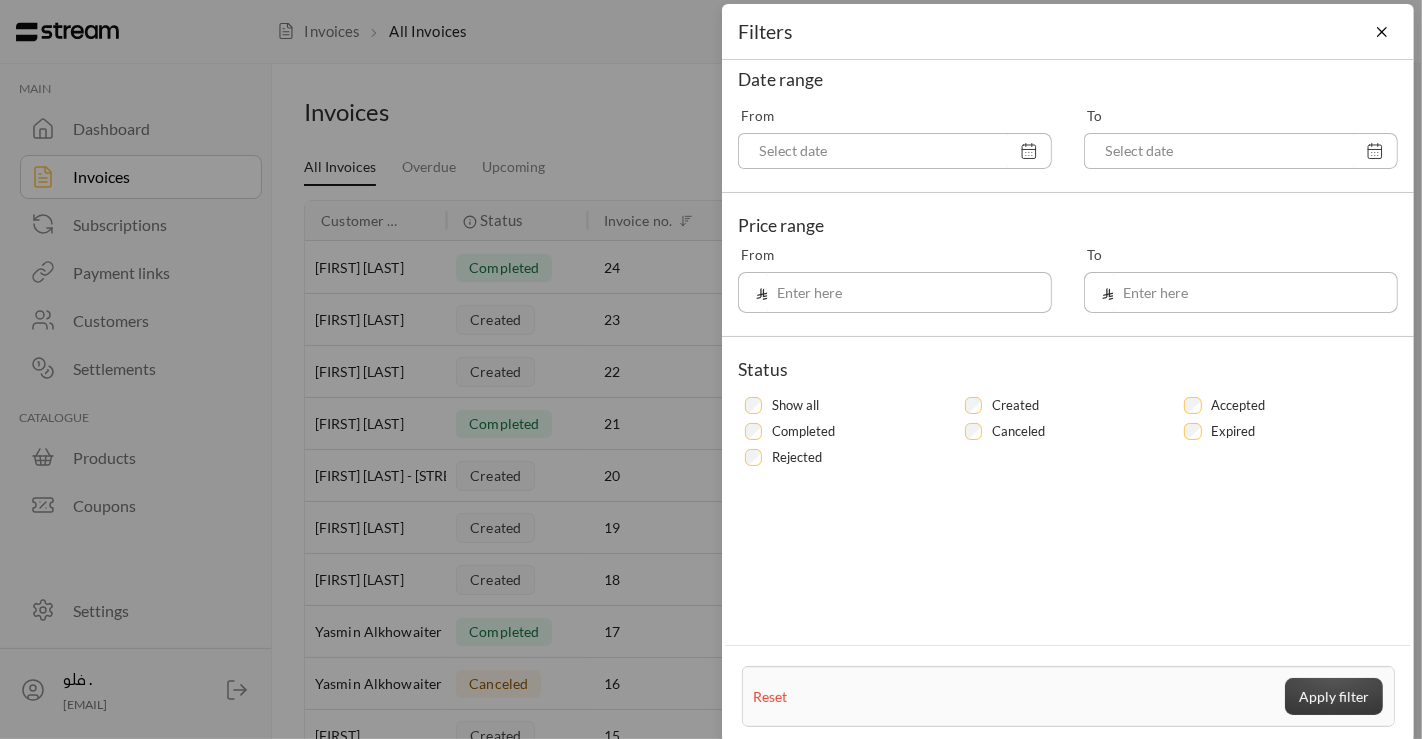 click on "Apply filter" at bounding box center [1334, 696] 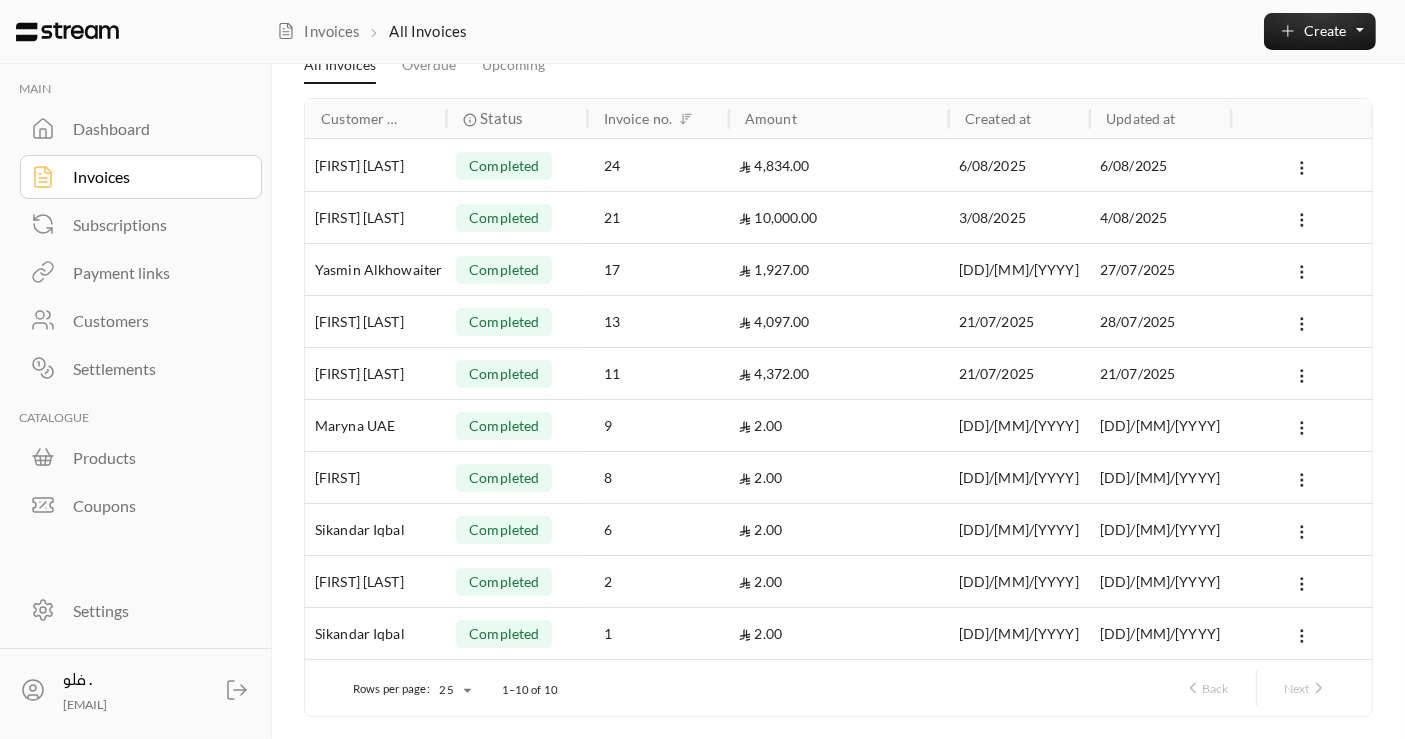 scroll, scrollTop: 0, scrollLeft: 0, axis: both 